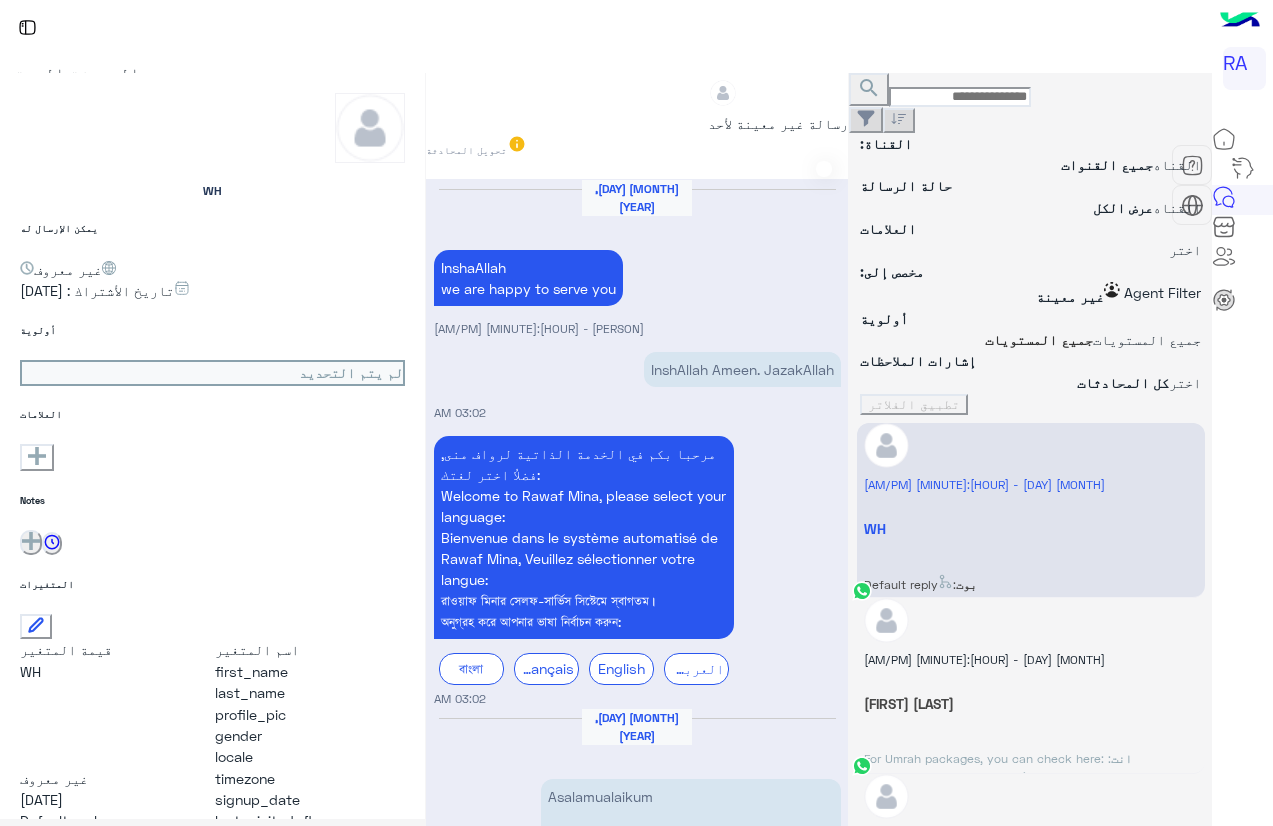 scroll, scrollTop: 0, scrollLeft: 0, axis: both 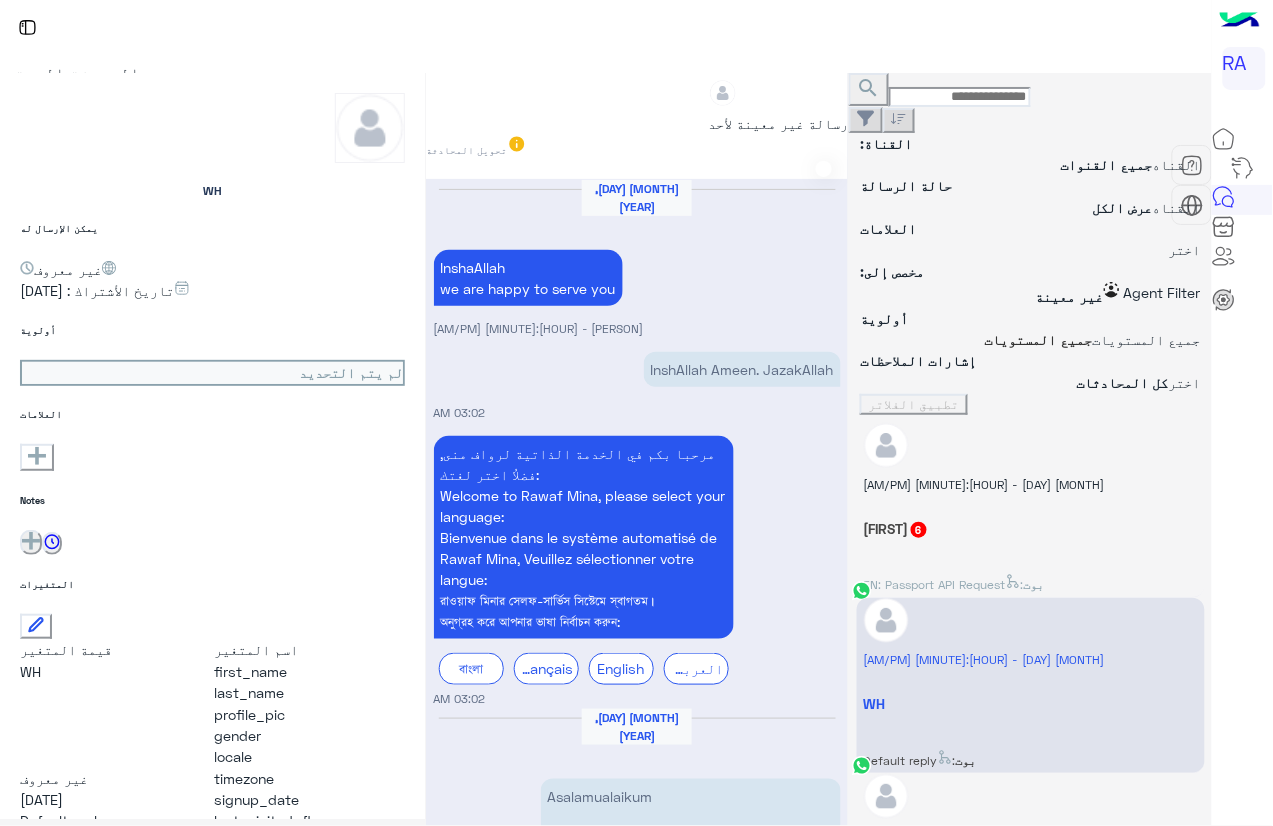 click on "[MONTH] [DAY] - [HOUR]:[MINUTE] [AM/PM]" at bounding box center (1030, 483) 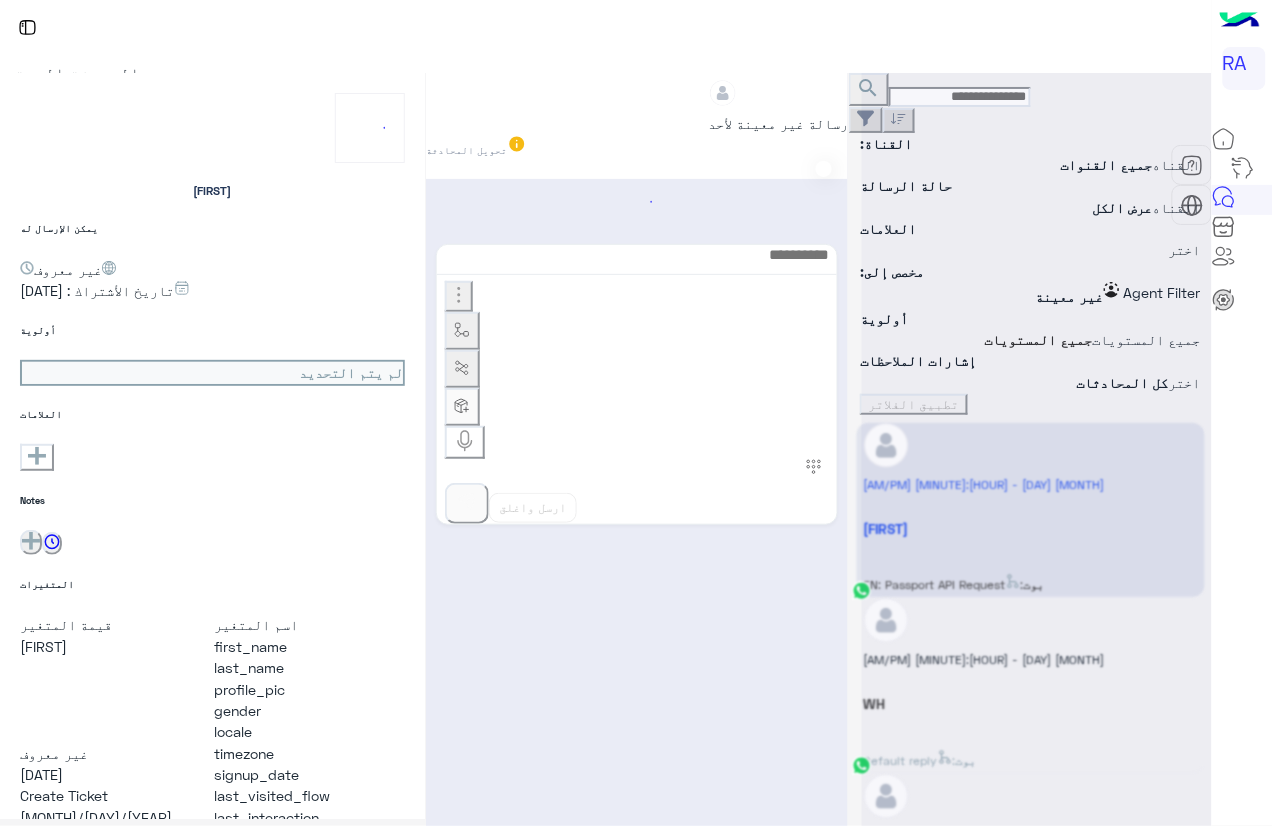 scroll, scrollTop: 2848, scrollLeft: 0, axis: vertical 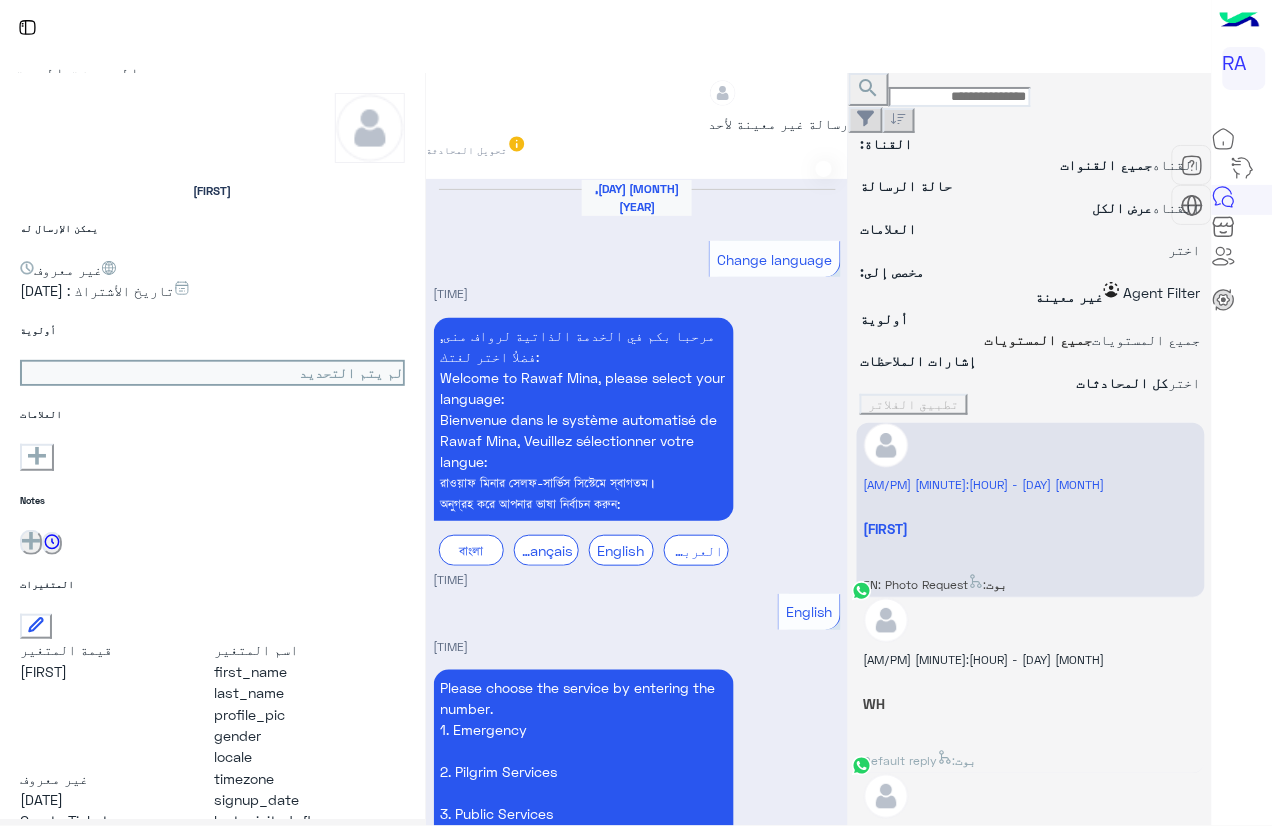 click on "Please update me on my case [CASE_NUMBER]" at bounding box center (691, 9238) 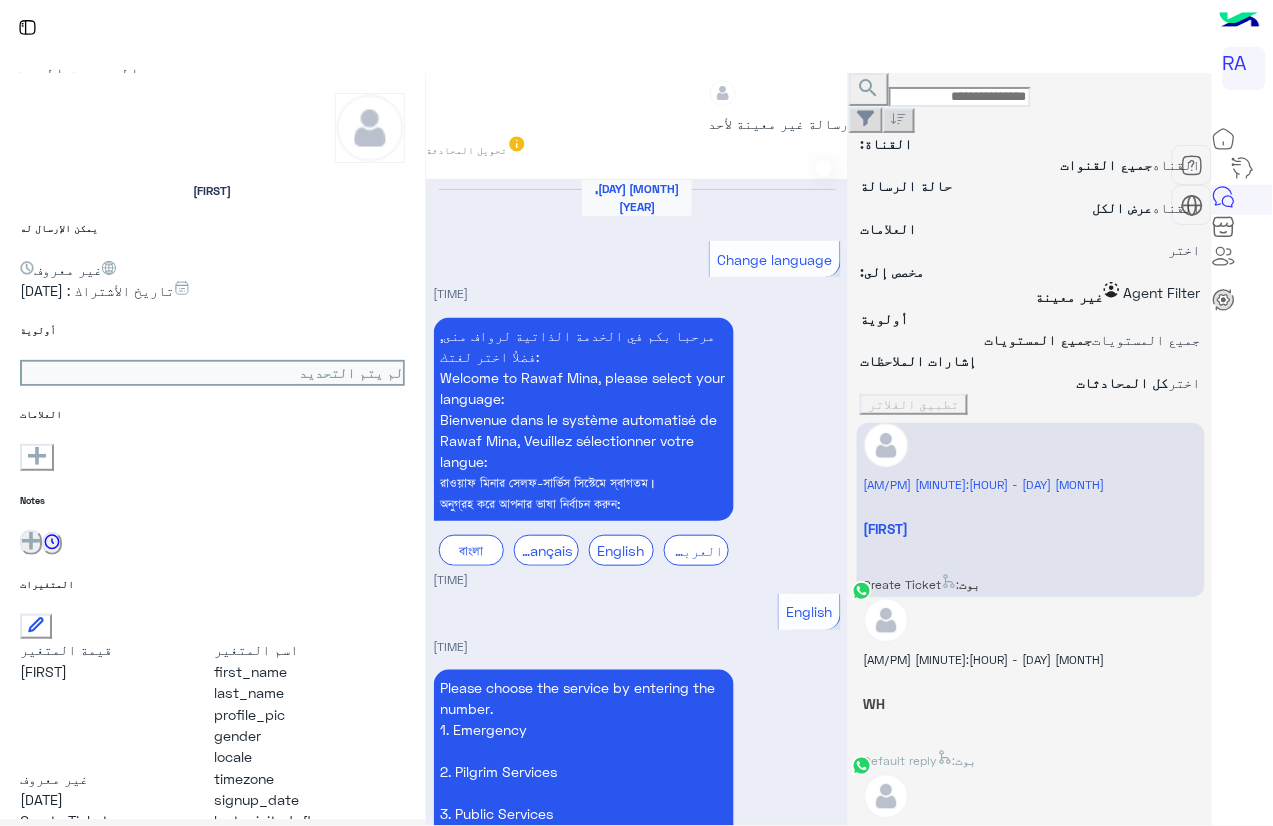 scroll, scrollTop: 8164, scrollLeft: 0, axis: vertical 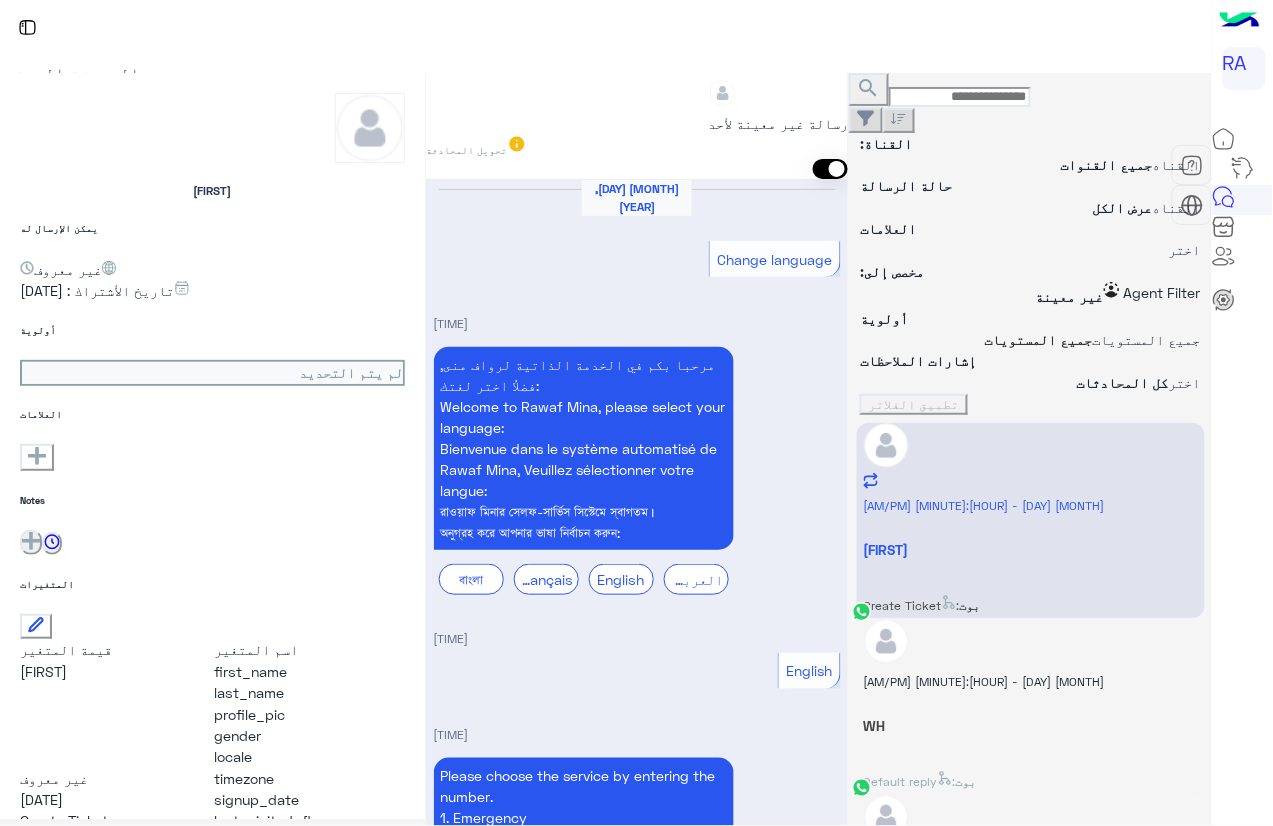 click at bounding box center [637, 12555] 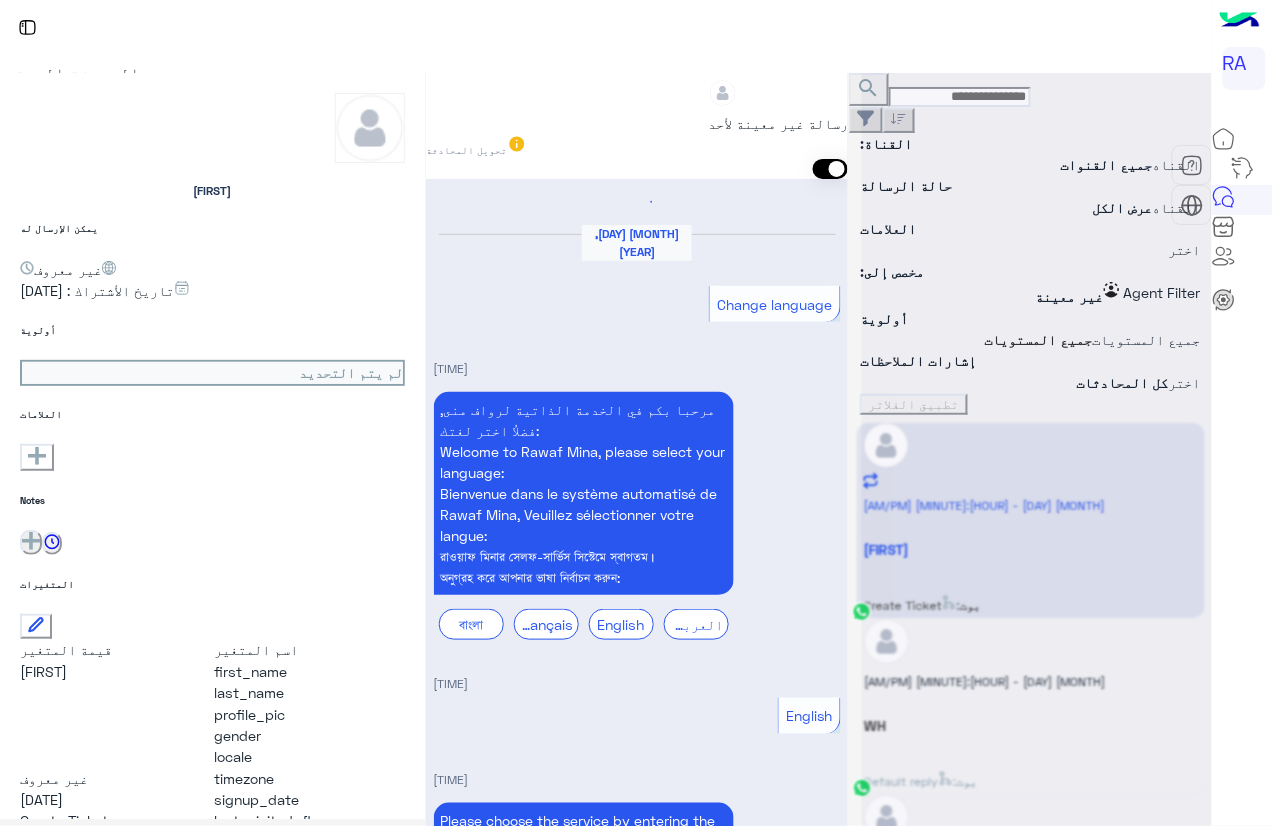 scroll, scrollTop: 8532, scrollLeft: 0, axis: vertical 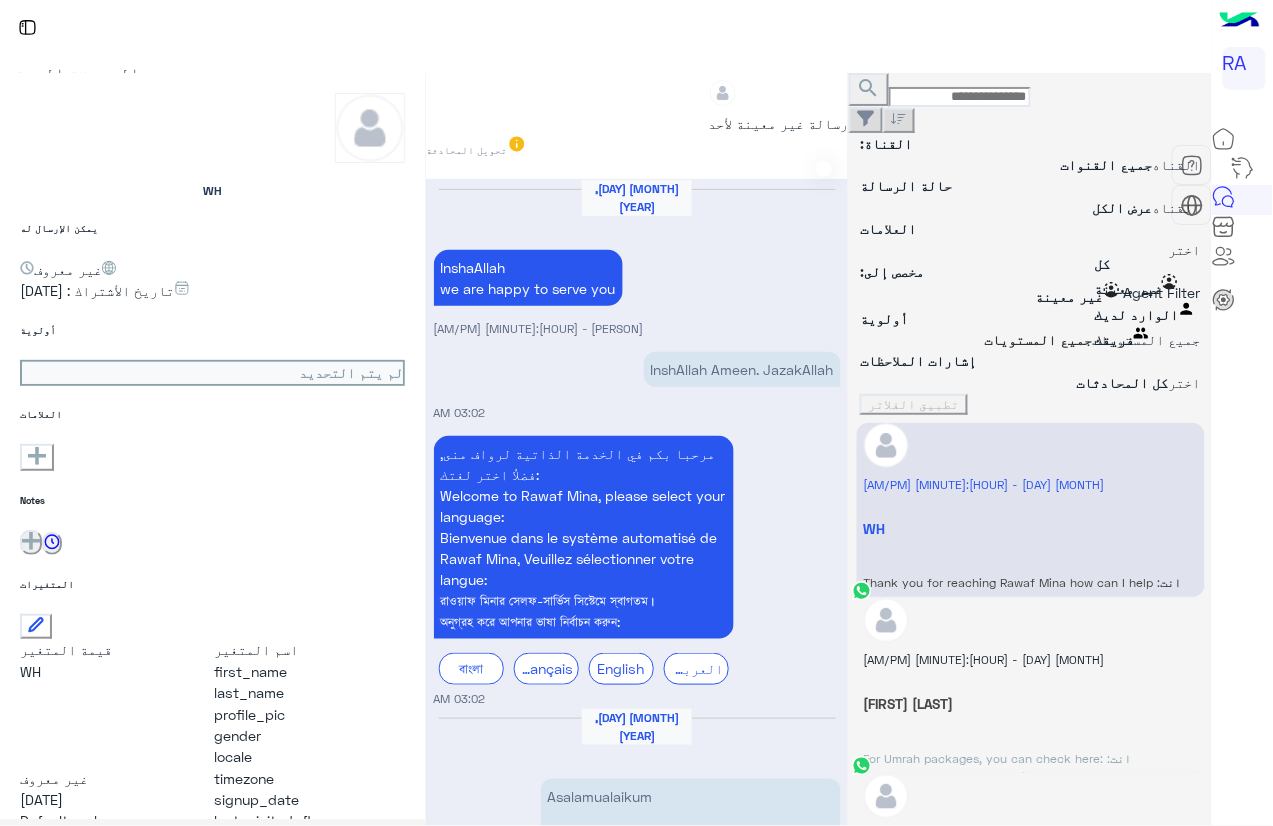 click at bounding box center [1030, 292] 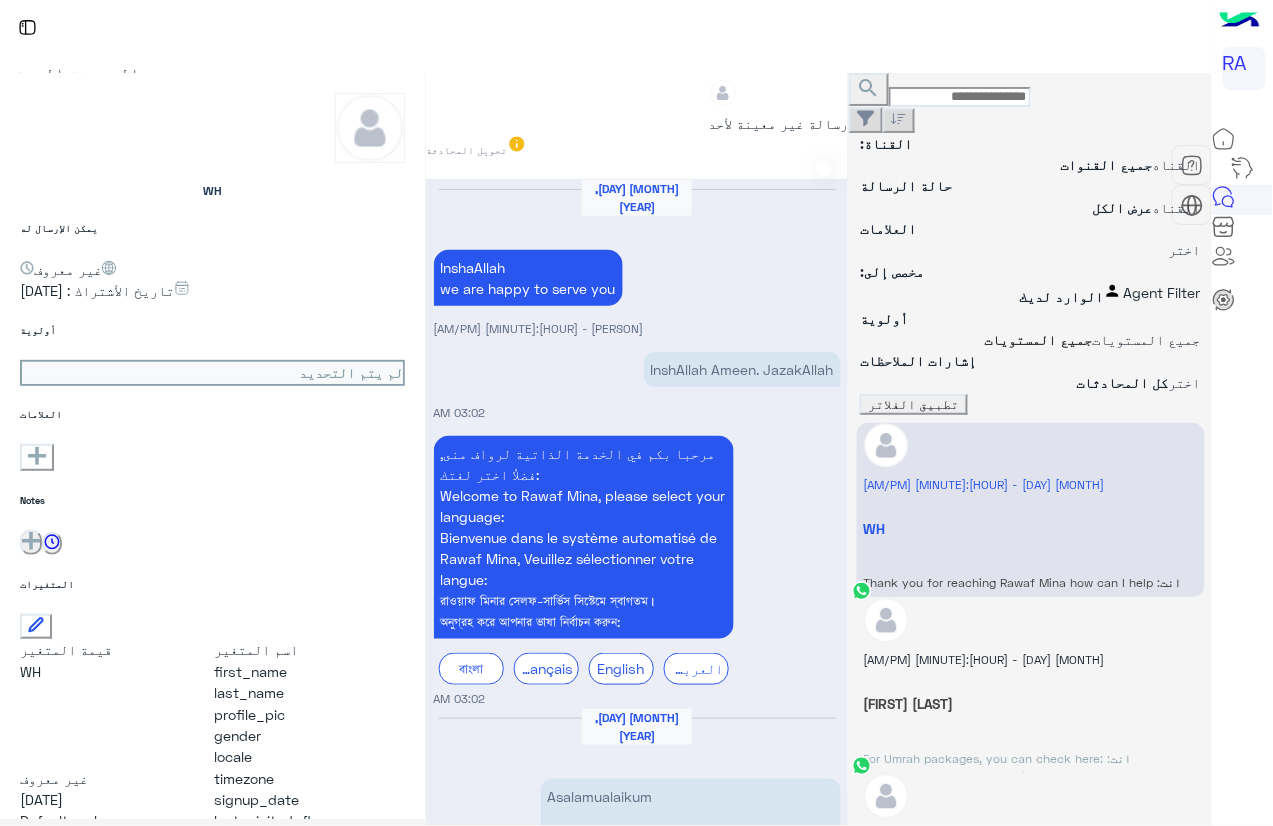 click on "تطبيق الفلاتر" at bounding box center (914, 404) 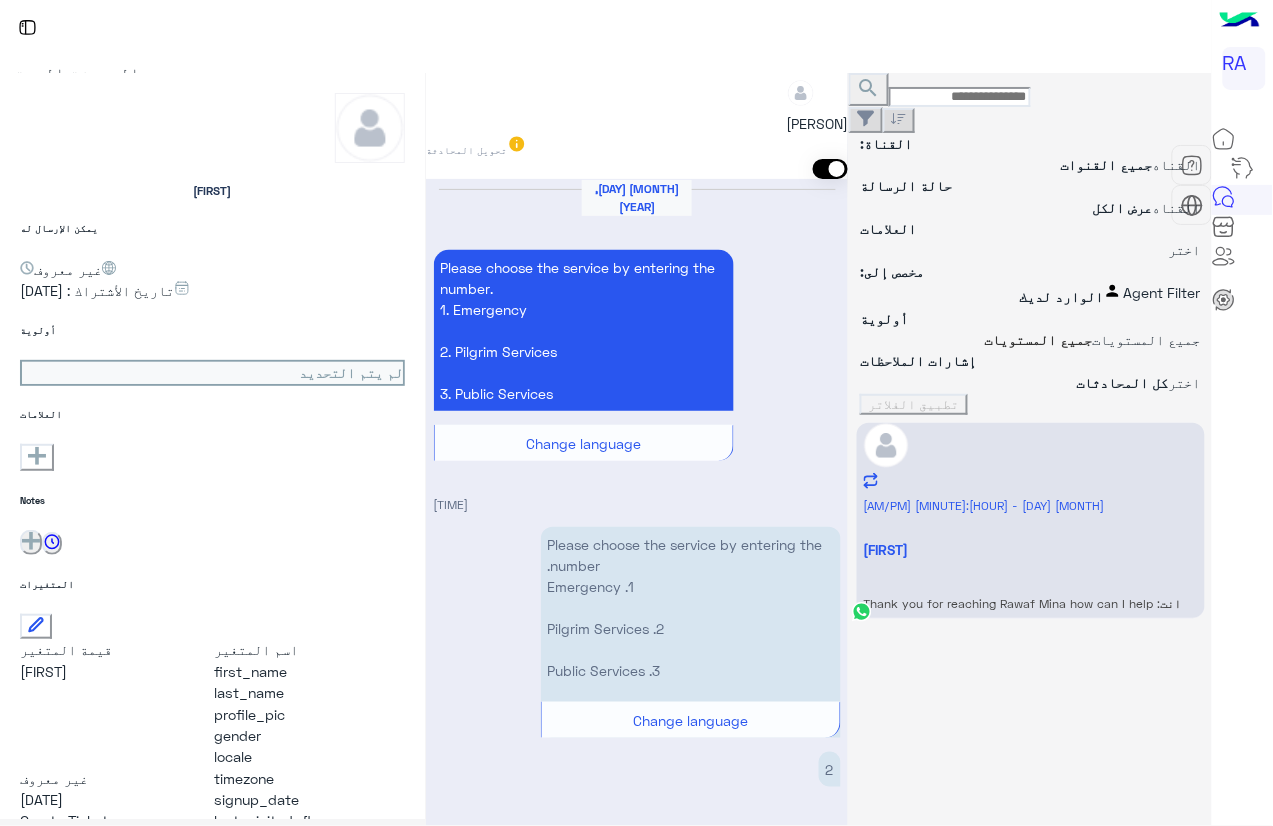 scroll, scrollTop: 3078, scrollLeft: 0, axis: vertical 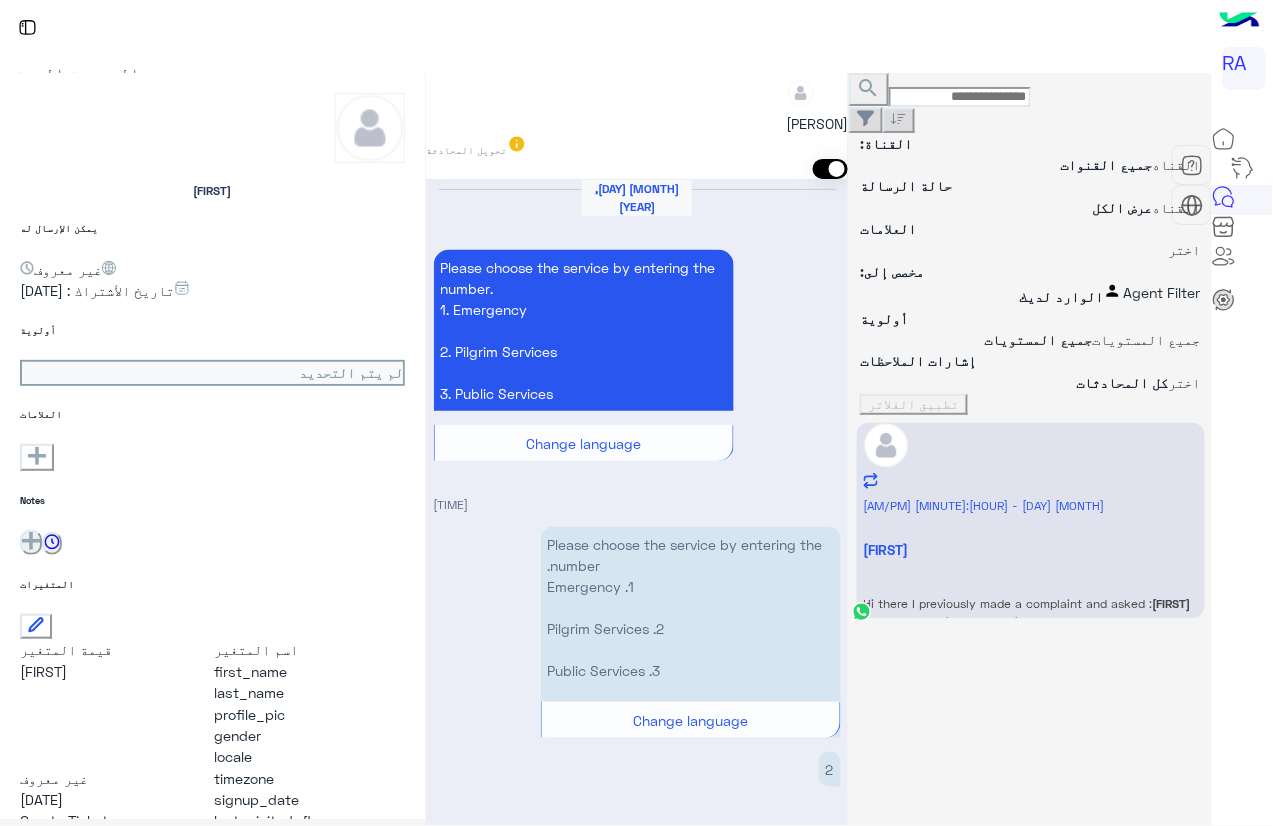 click at bounding box center (637, 5490) 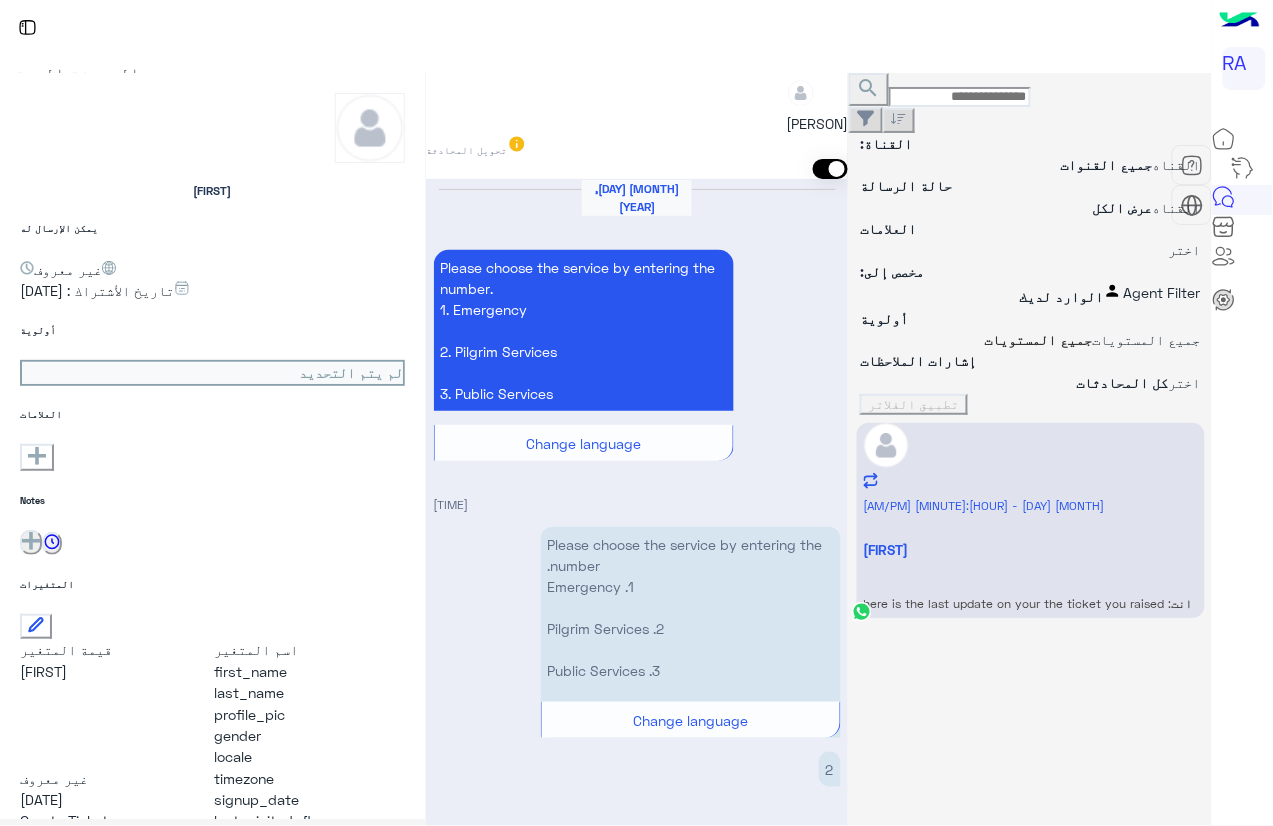 scroll, scrollTop: 0, scrollLeft: 0, axis: both 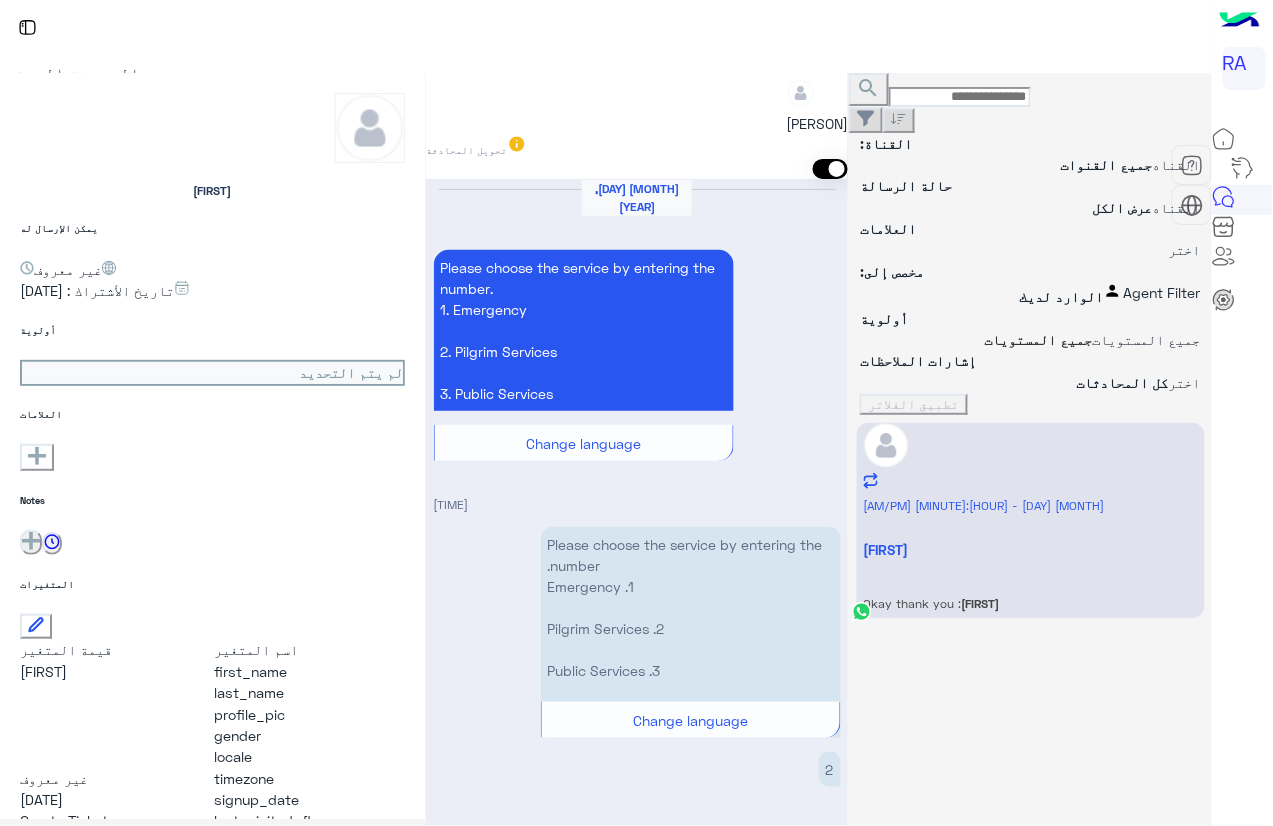 click at bounding box center [637, 7670] 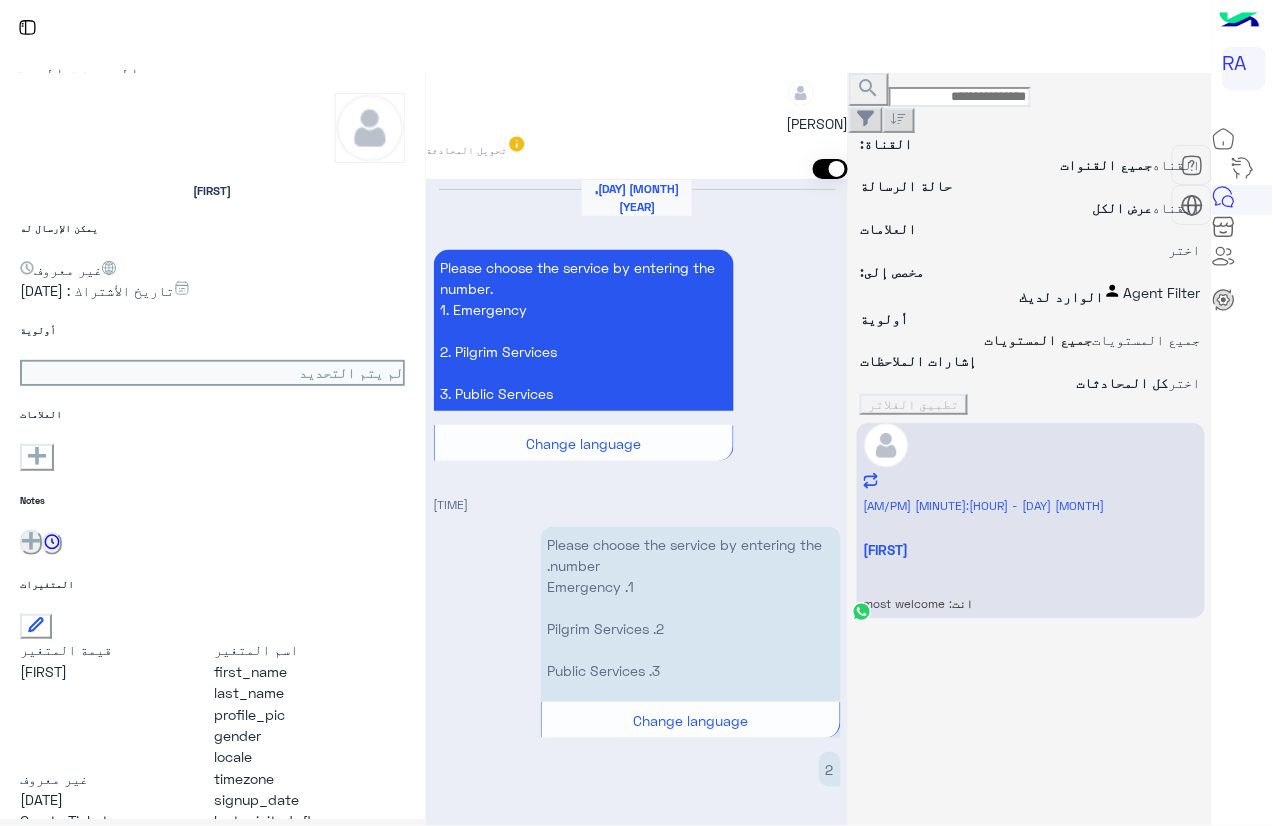 click at bounding box center (830, 169) 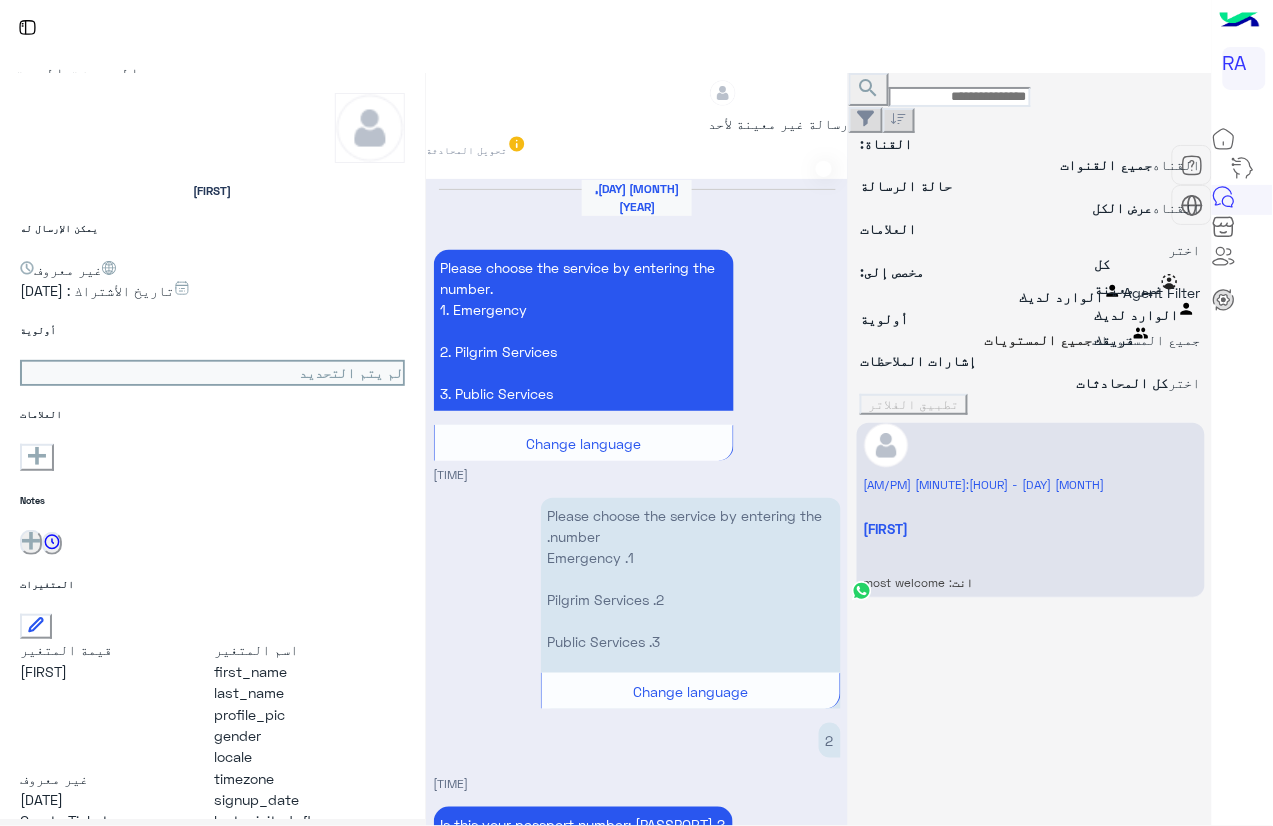 drag, startPoint x: 1142, startPoint y: 239, endPoint x: 1149, endPoint y: 317, distance: 78.31347 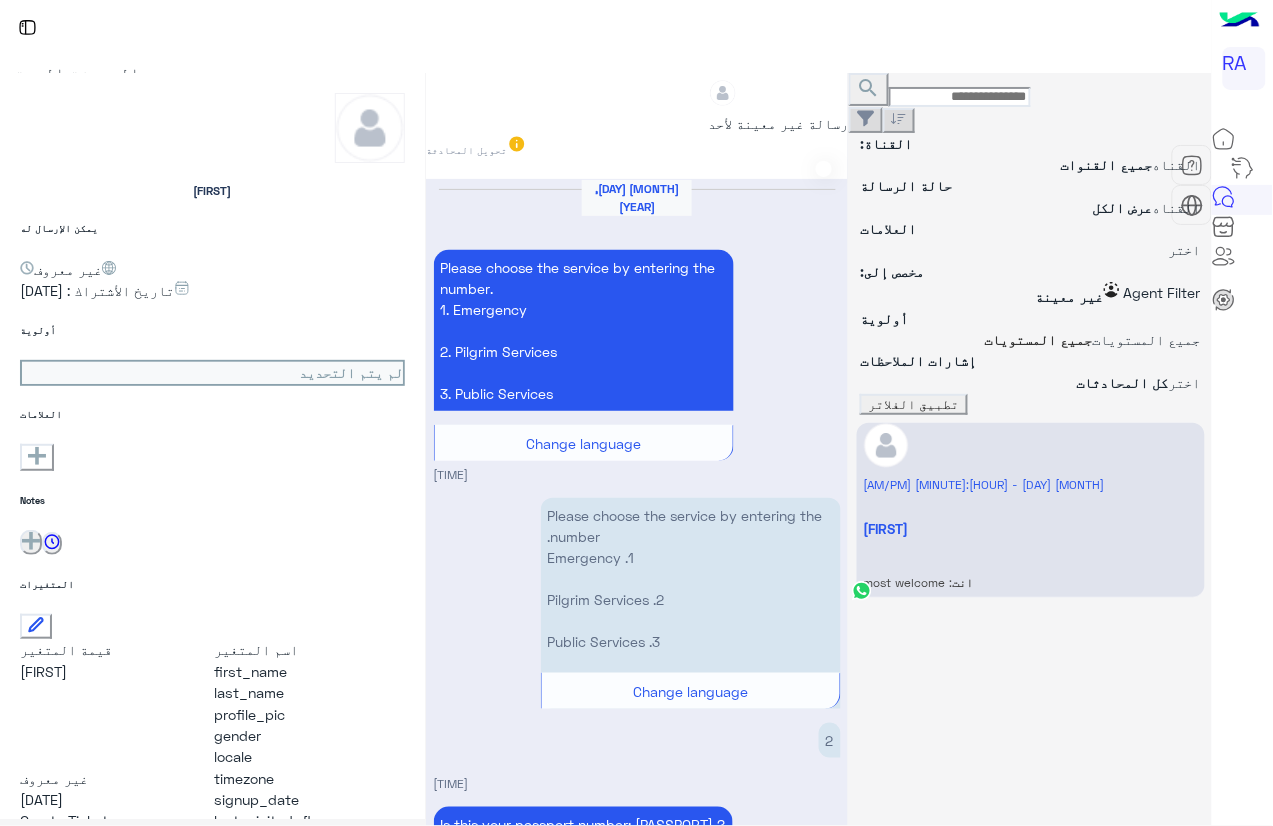 click on "تطبيق الفلاتر" at bounding box center [914, 404] 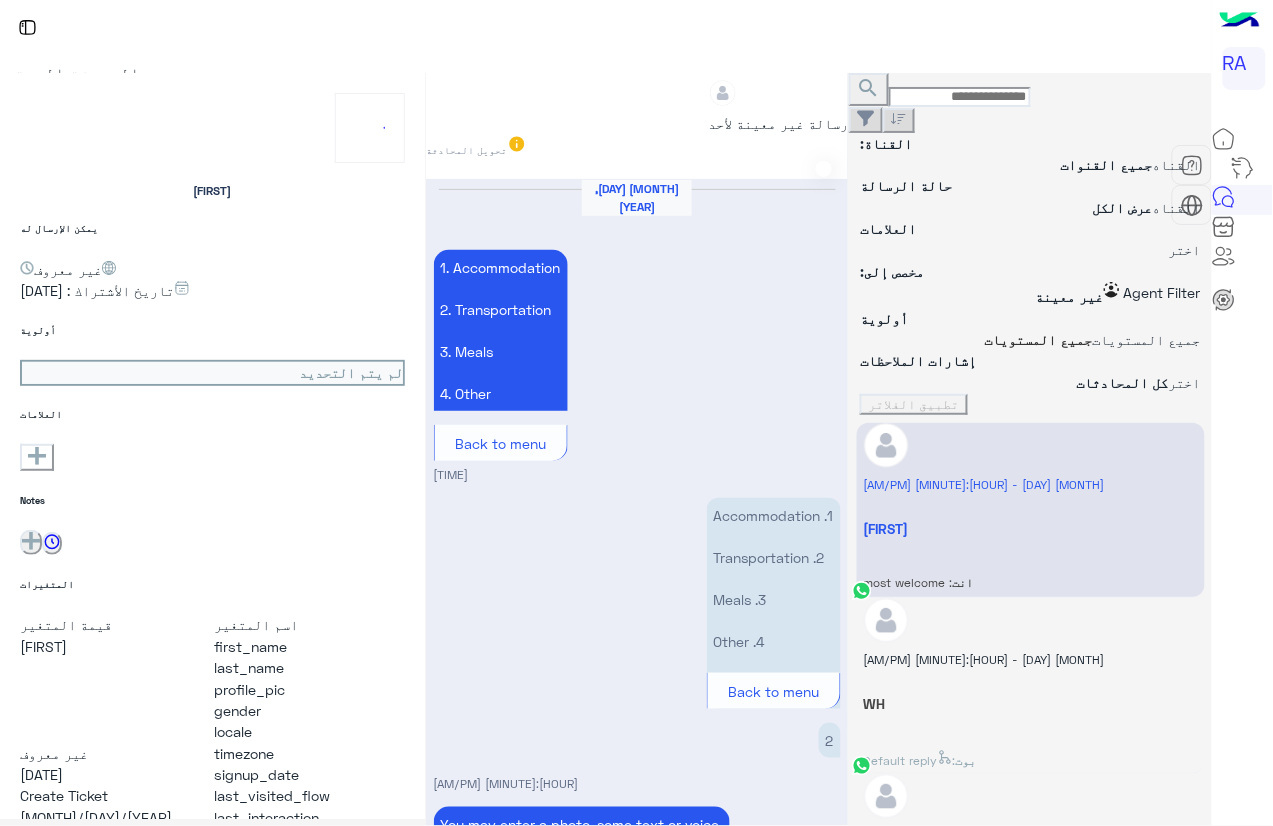 scroll, scrollTop: 3249, scrollLeft: 0, axis: vertical 